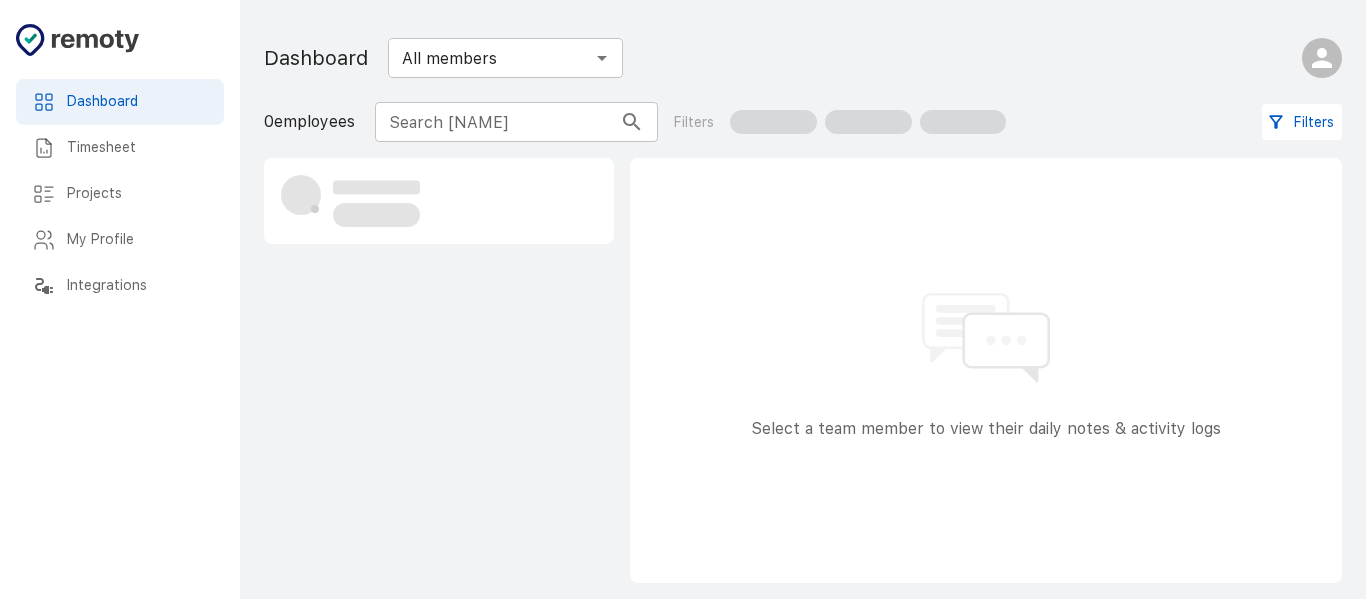 scroll, scrollTop: 0, scrollLeft: 0, axis: both 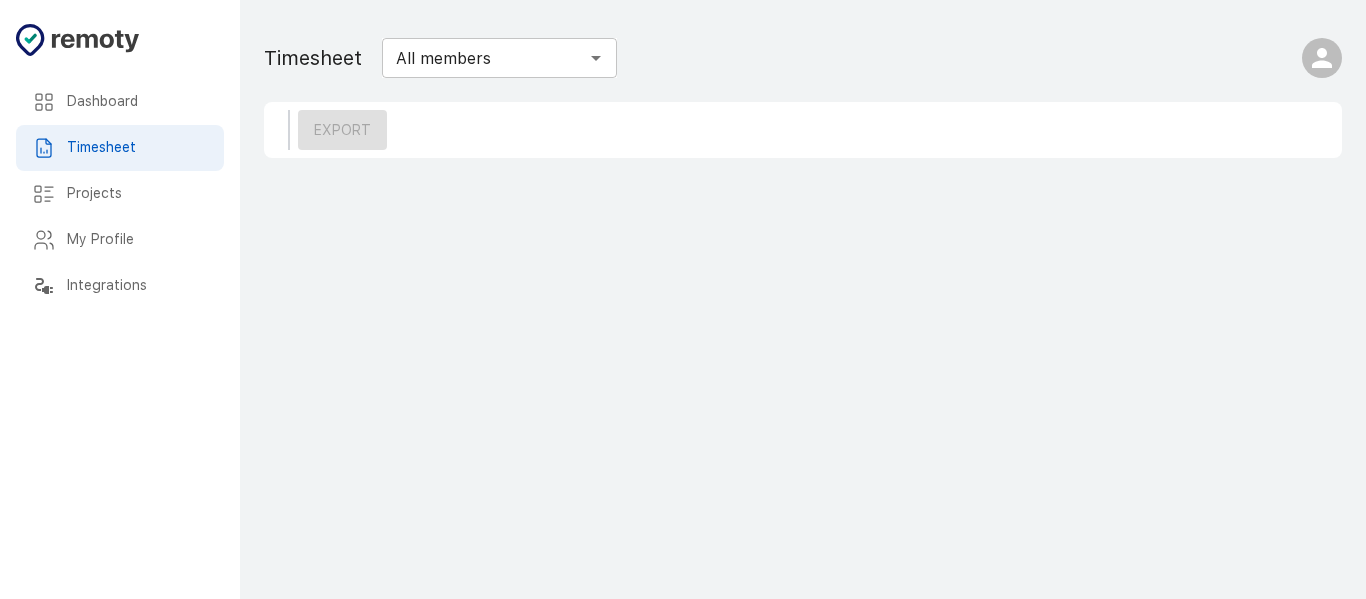 click on "Dashboard" at bounding box center [120, 102] 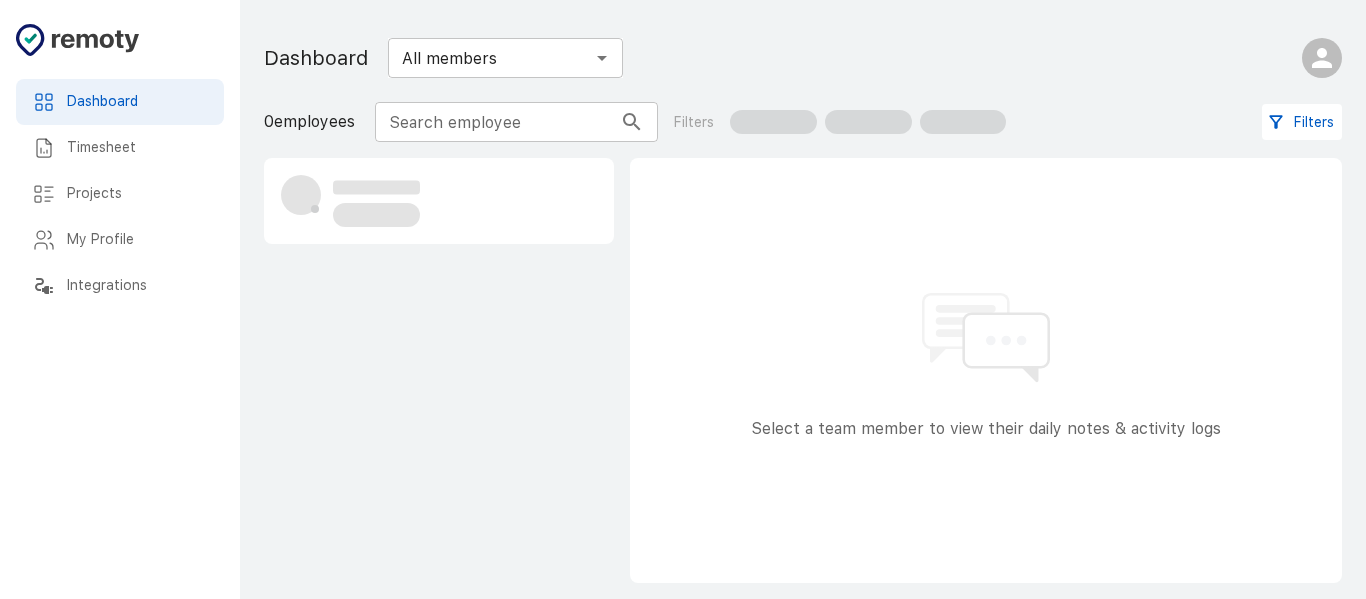 click on "Timesheet" at bounding box center [137, 148] 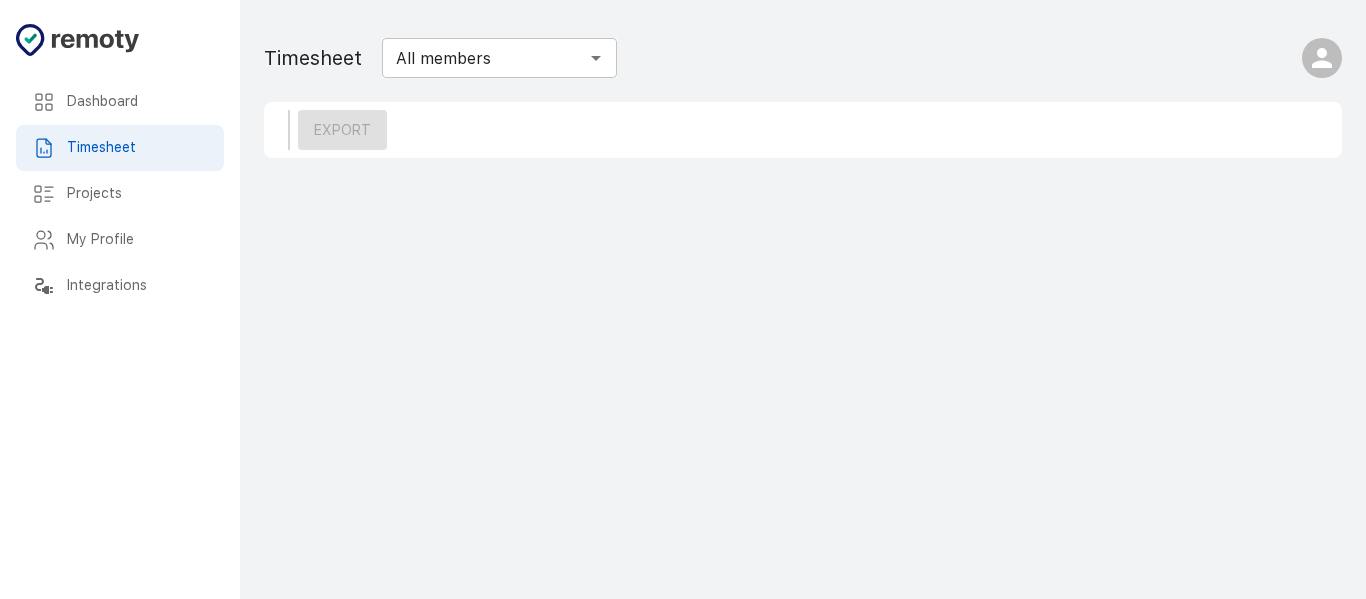 click on "Projects" at bounding box center (137, 102) 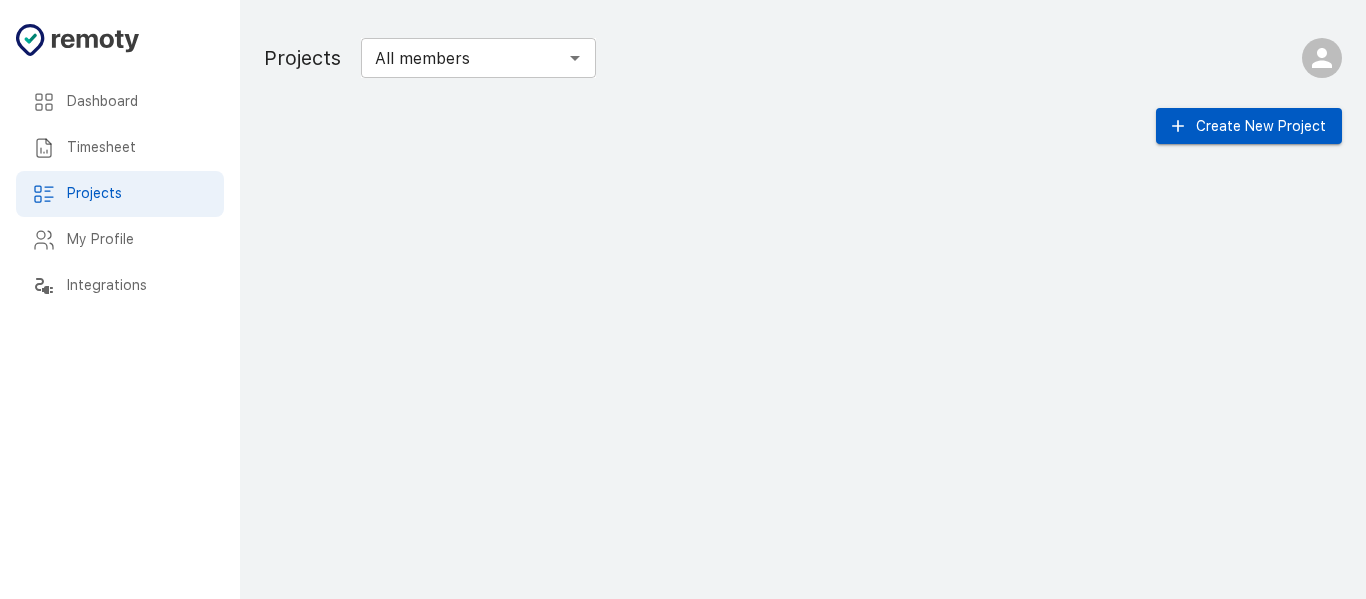 click on "Timesheet" at bounding box center (137, 102) 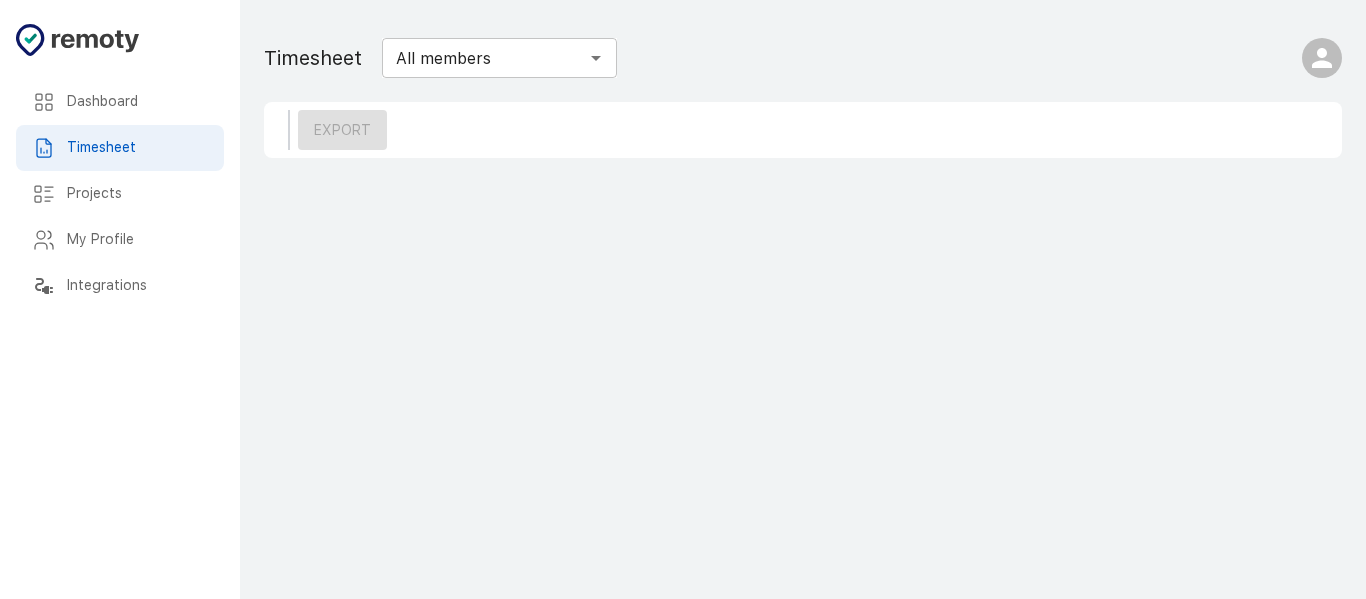 click on "Dashboard" at bounding box center (120, 102) 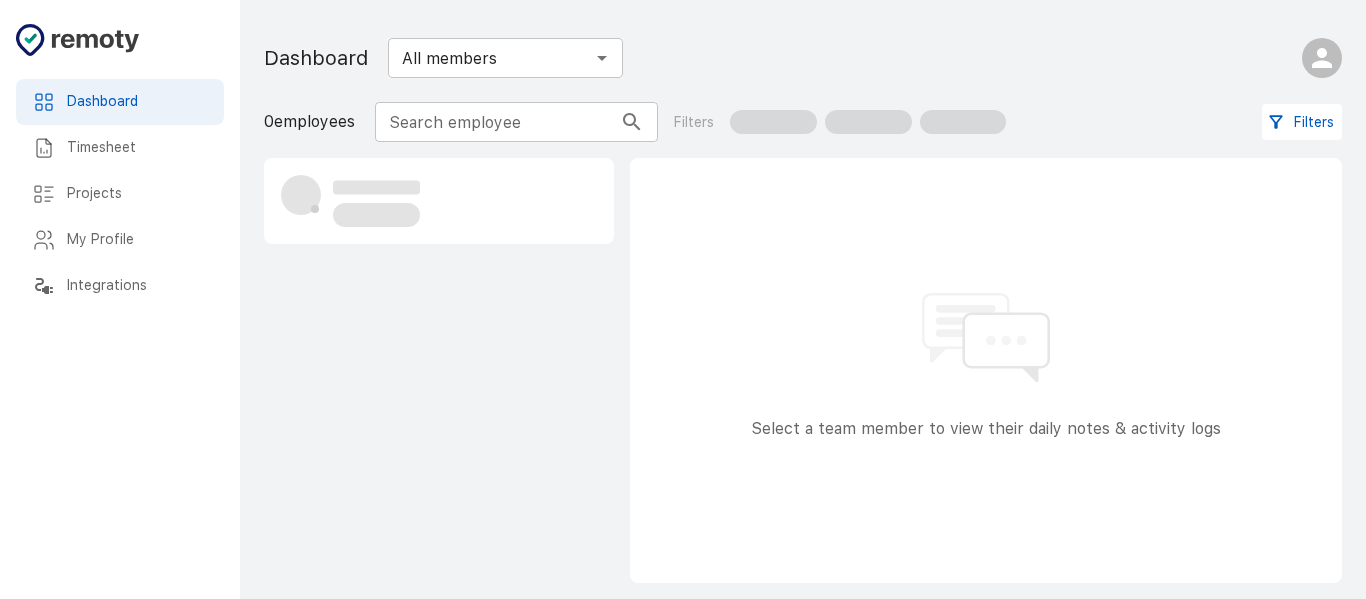 click on "Timesheet" at bounding box center (137, 148) 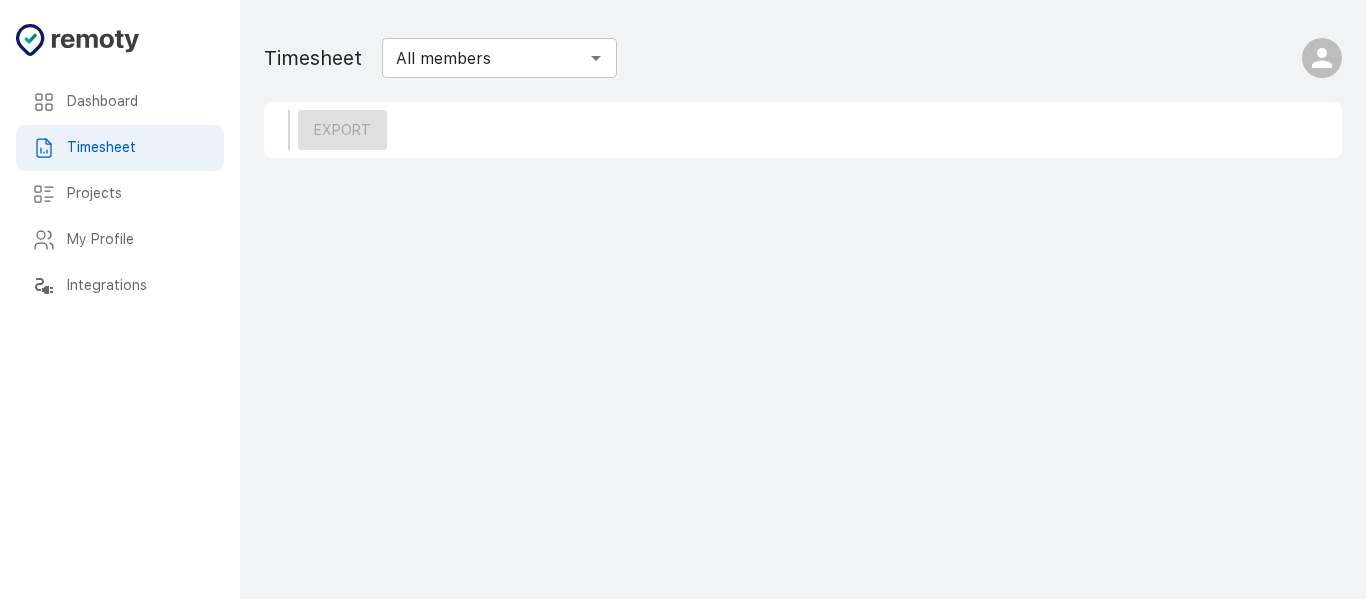 click on "Projects" at bounding box center (137, 102) 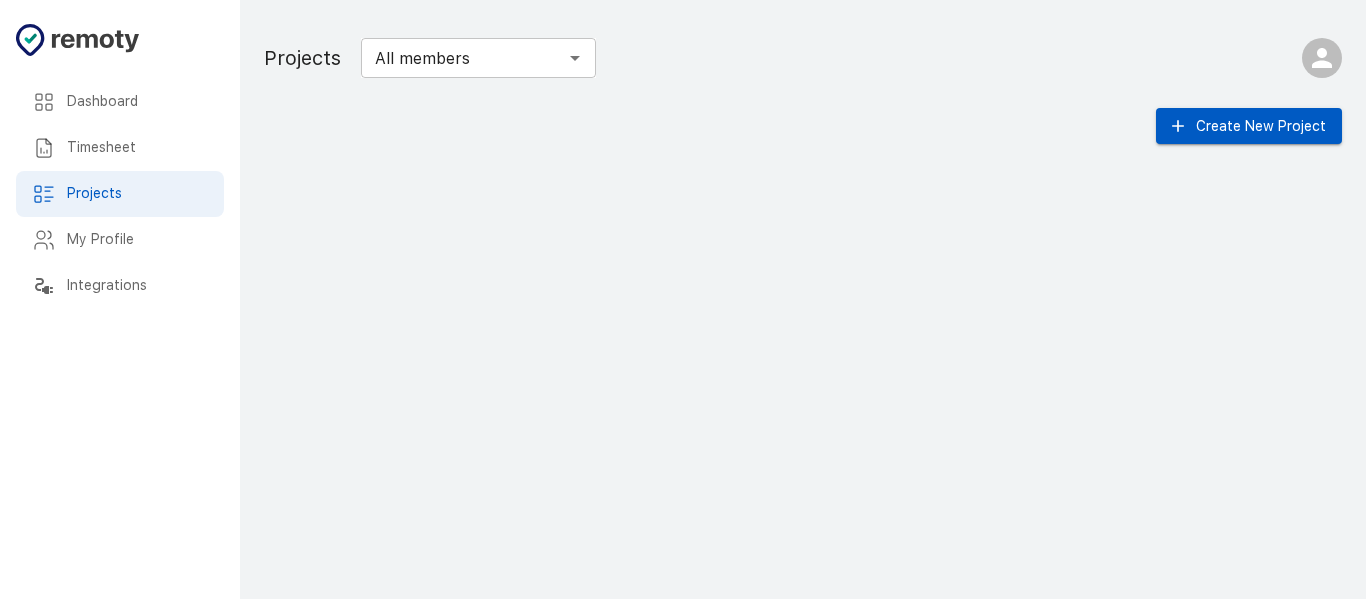 click on "Dashboard" at bounding box center [137, 102] 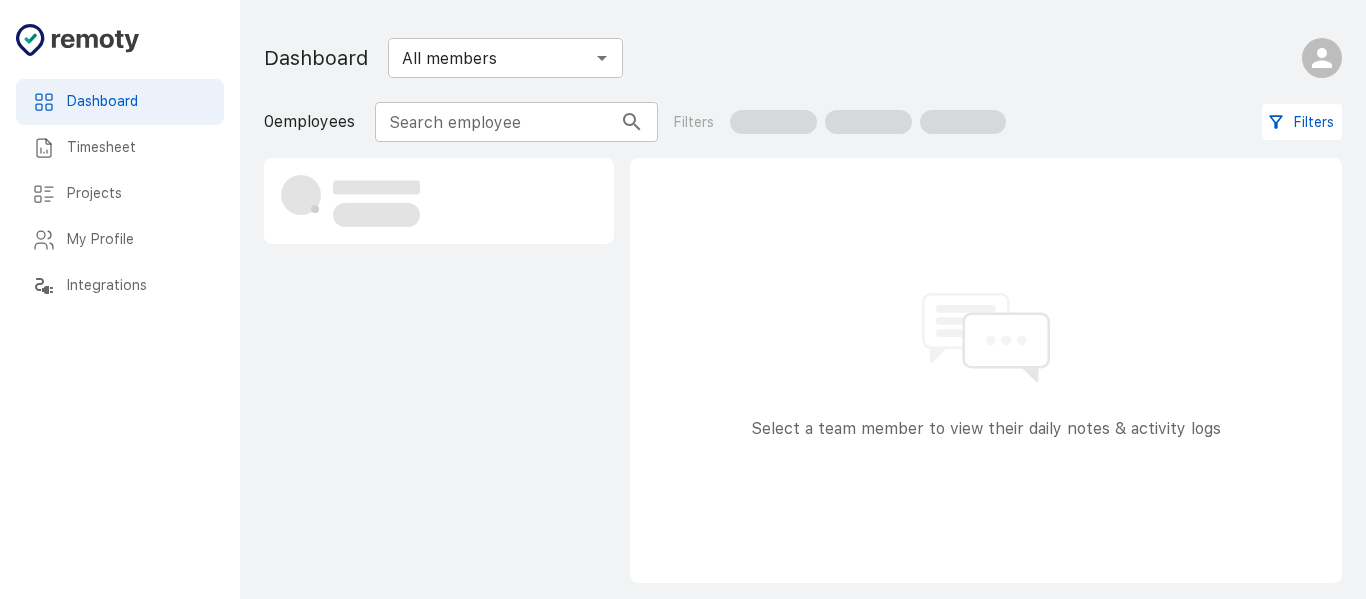 click on "Timesheet" at bounding box center (137, 148) 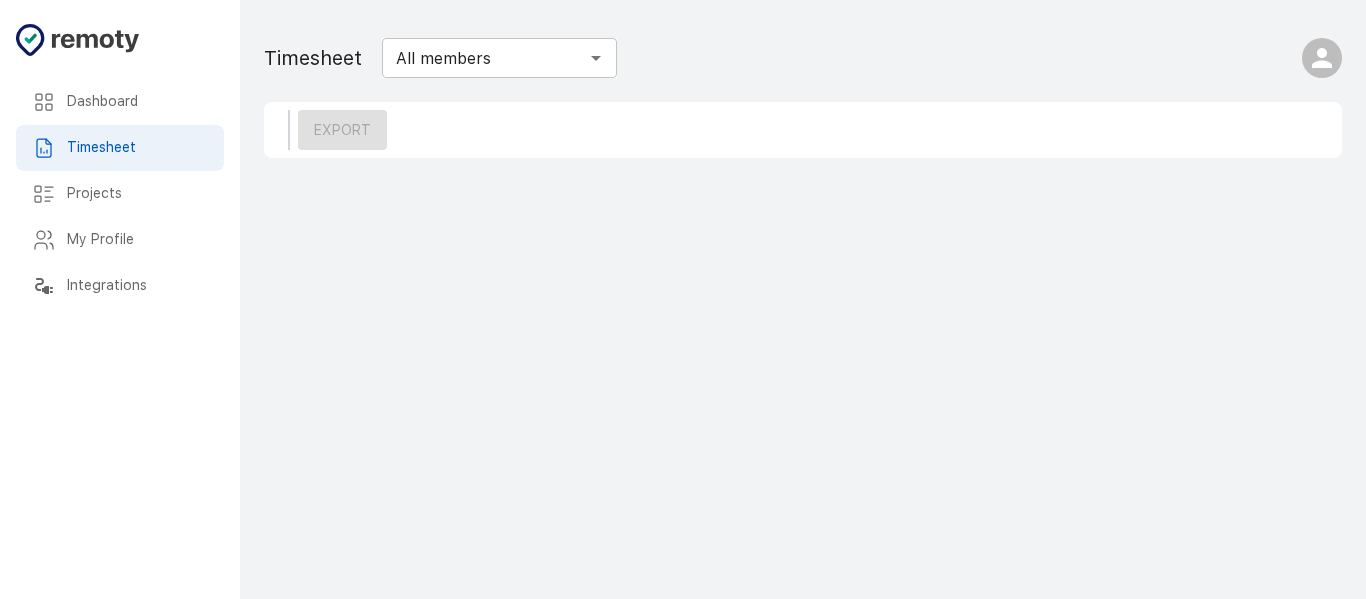 scroll, scrollTop: 0, scrollLeft: 0, axis: both 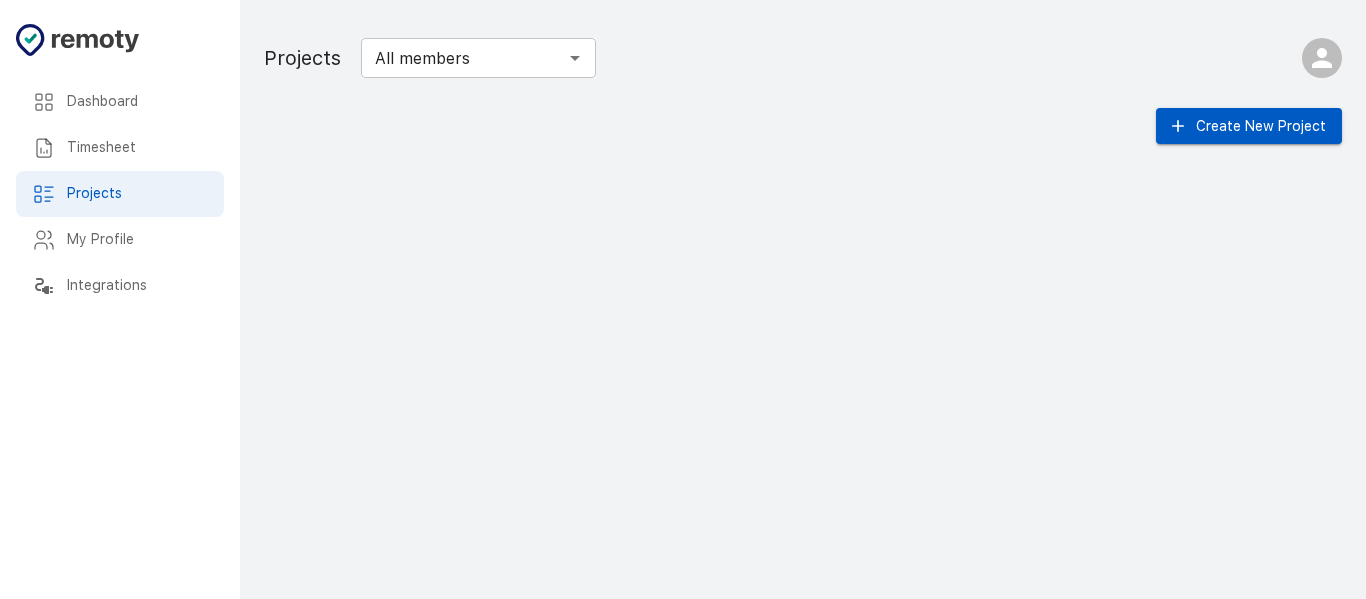 click on "Timesheet" at bounding box center [137, 102] 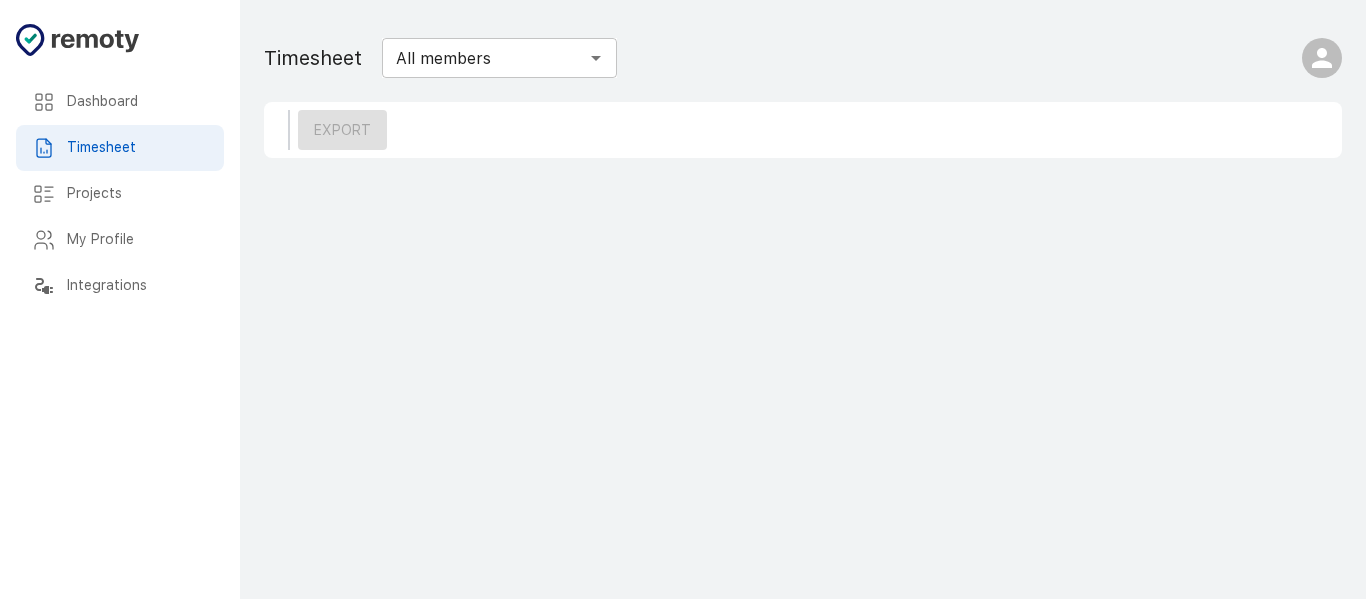 click on "Dashboard" at bounding box center [137, 102] 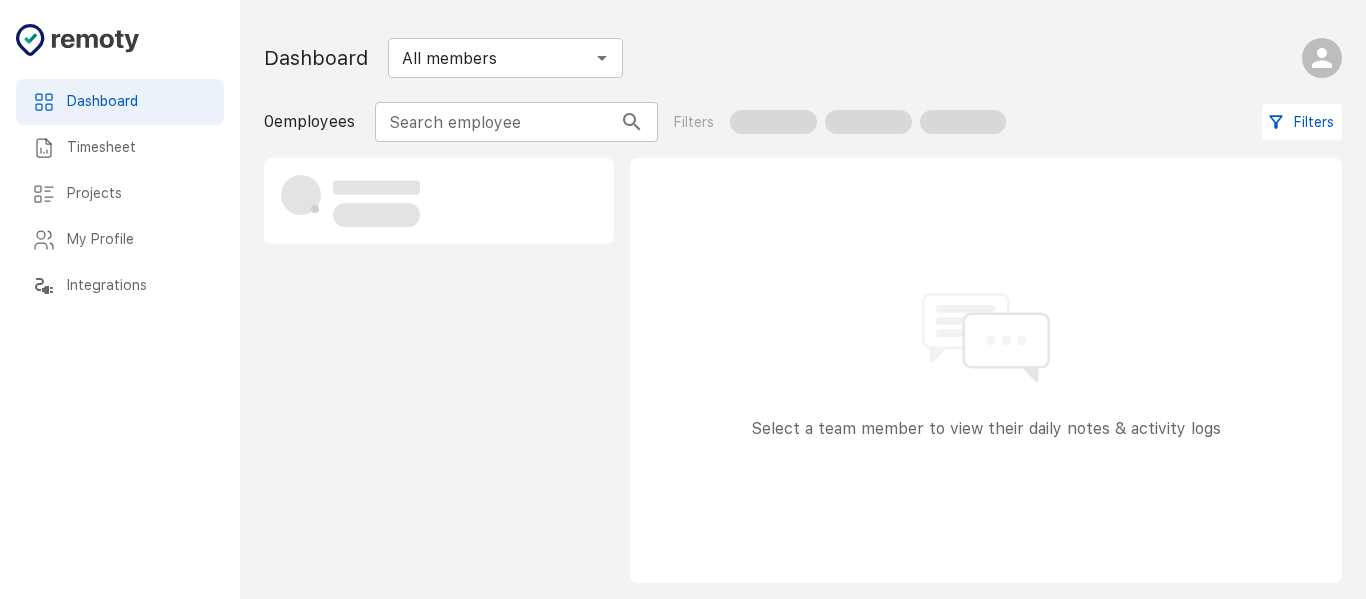 click on "Timesheet" at bounding box center (137, 148) 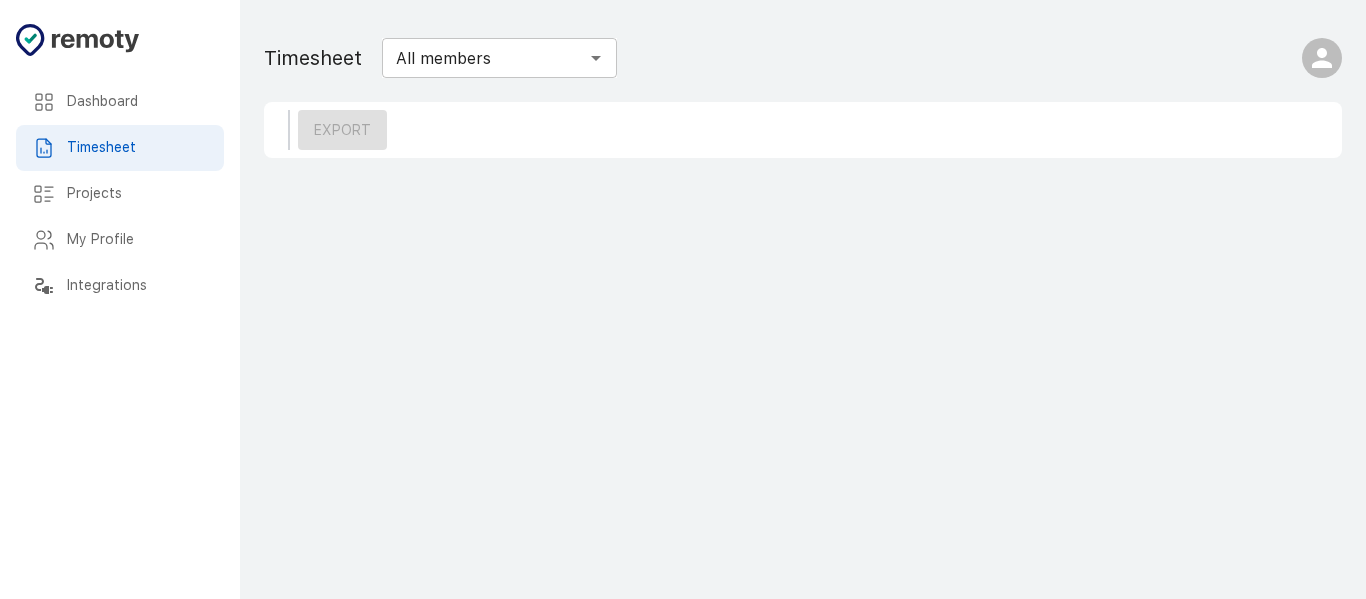 click on "Dashboard" at bounding box center [120, 102] 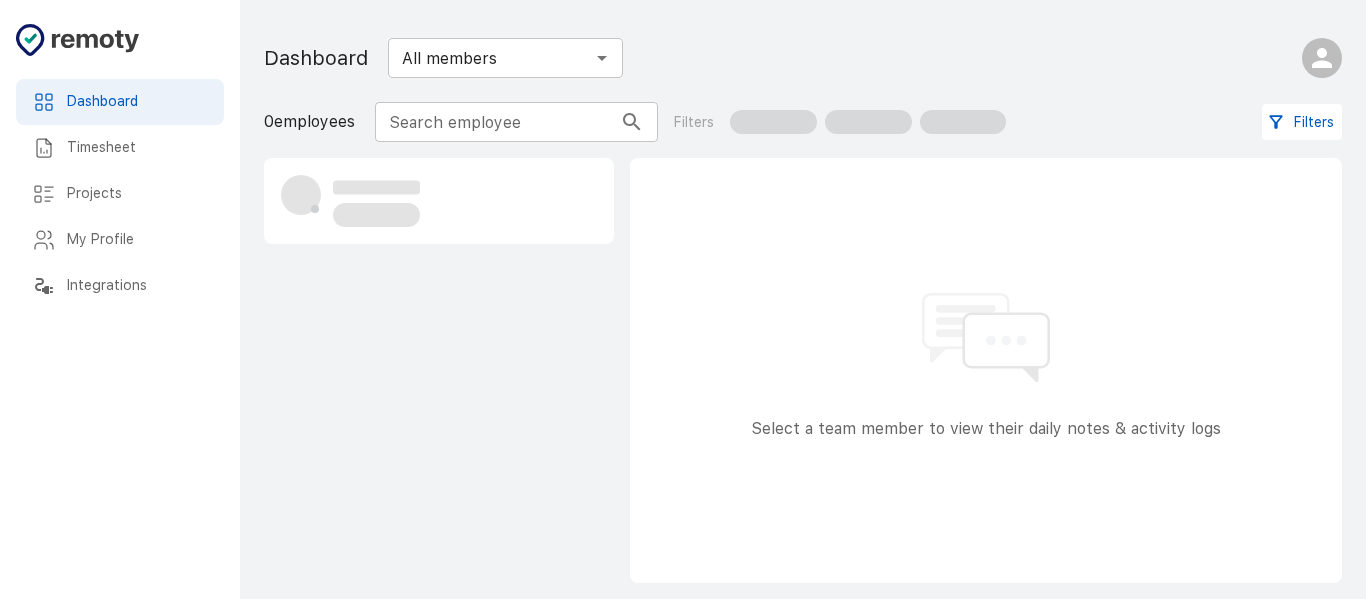 click on "Timesheet" at bounding box center (120, 102) 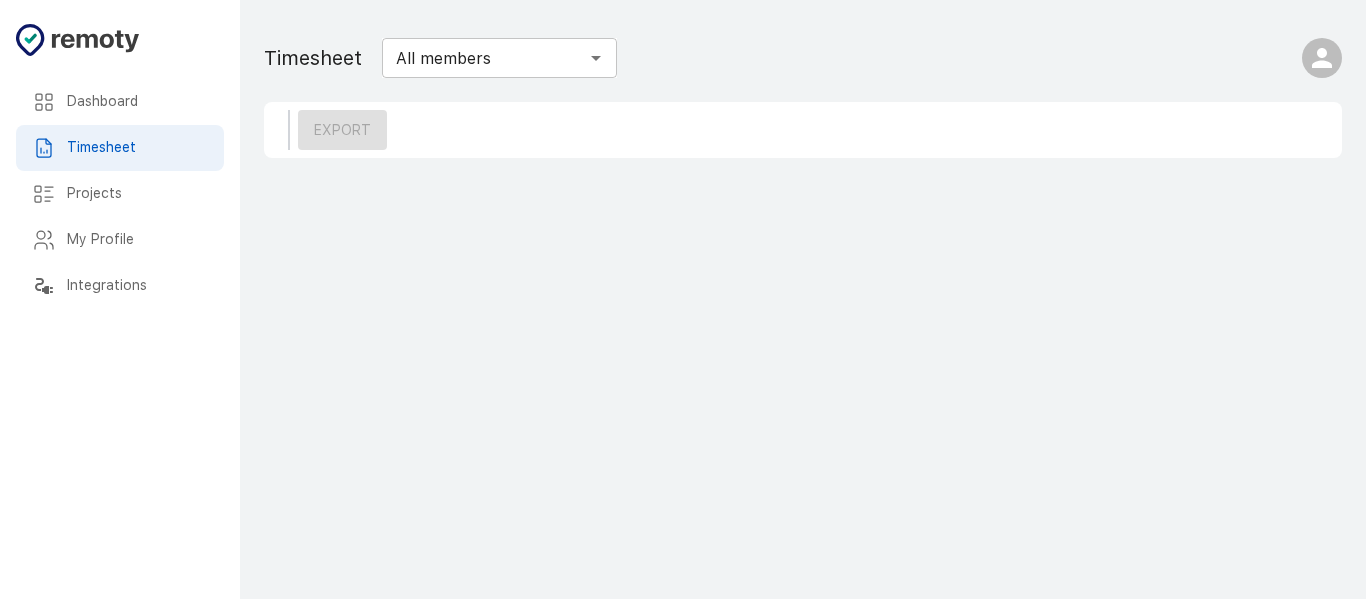 click on "Dashboard" at bounding box center (120, 102) 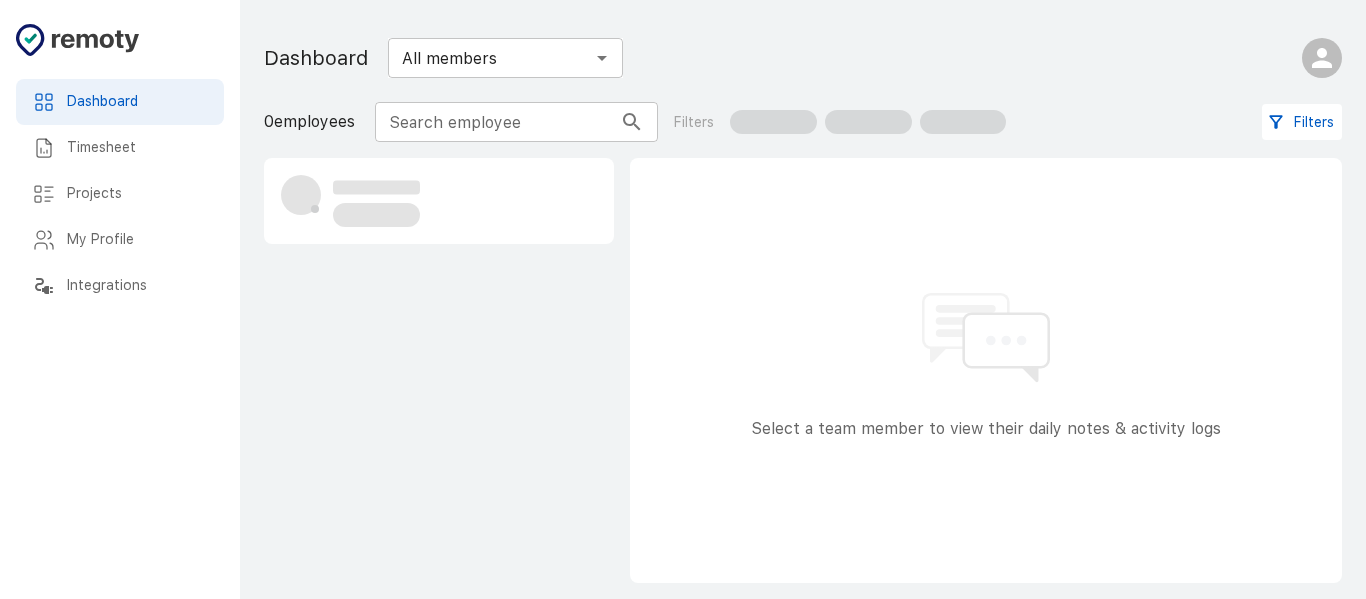 click on "Dashboard" at bounding box center [120, 102] 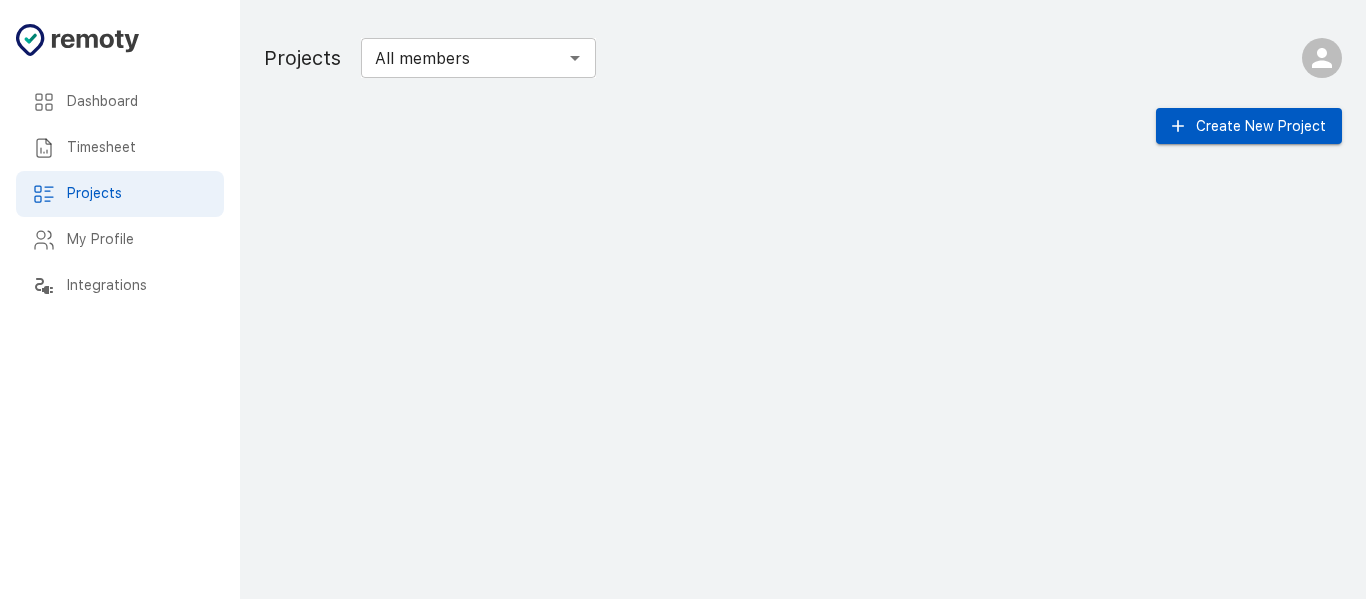 click on "Timesheet" at bounding box center (137, 102) 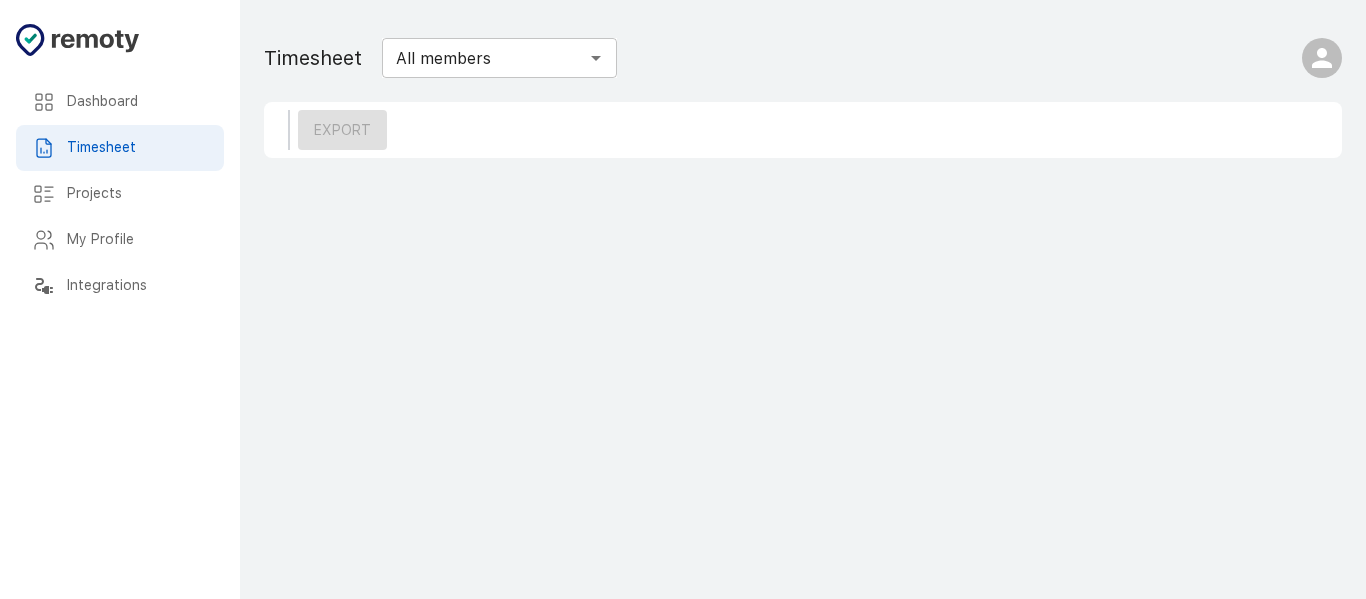 click on "Dashboard" at bounding box center [137, 102] 